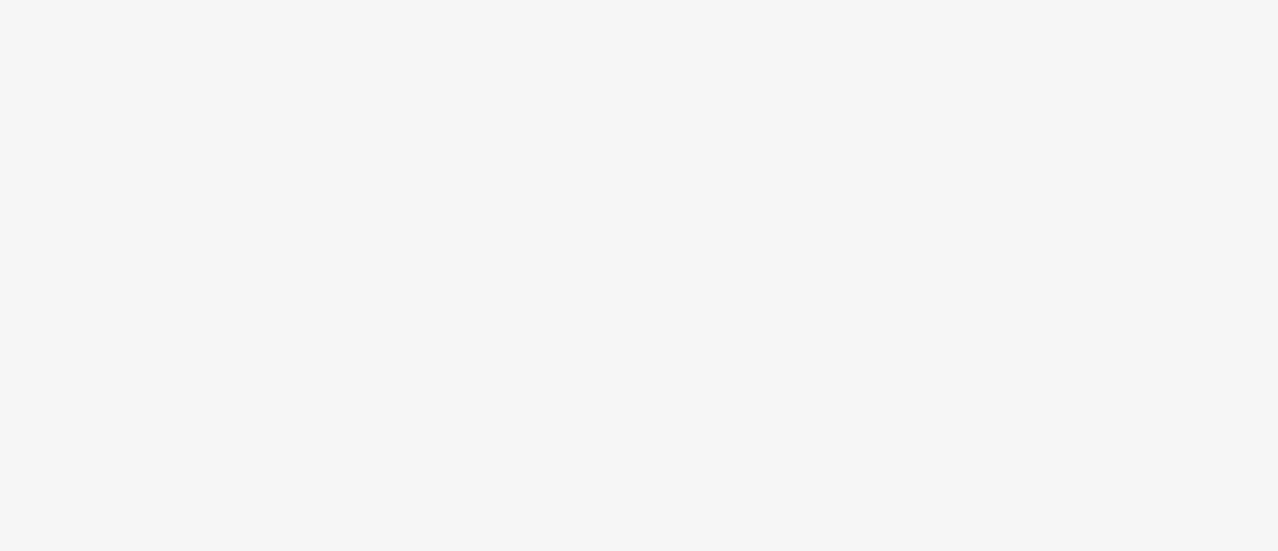scroll, scrollTop: 0, scrollLeft: 0, axis: both 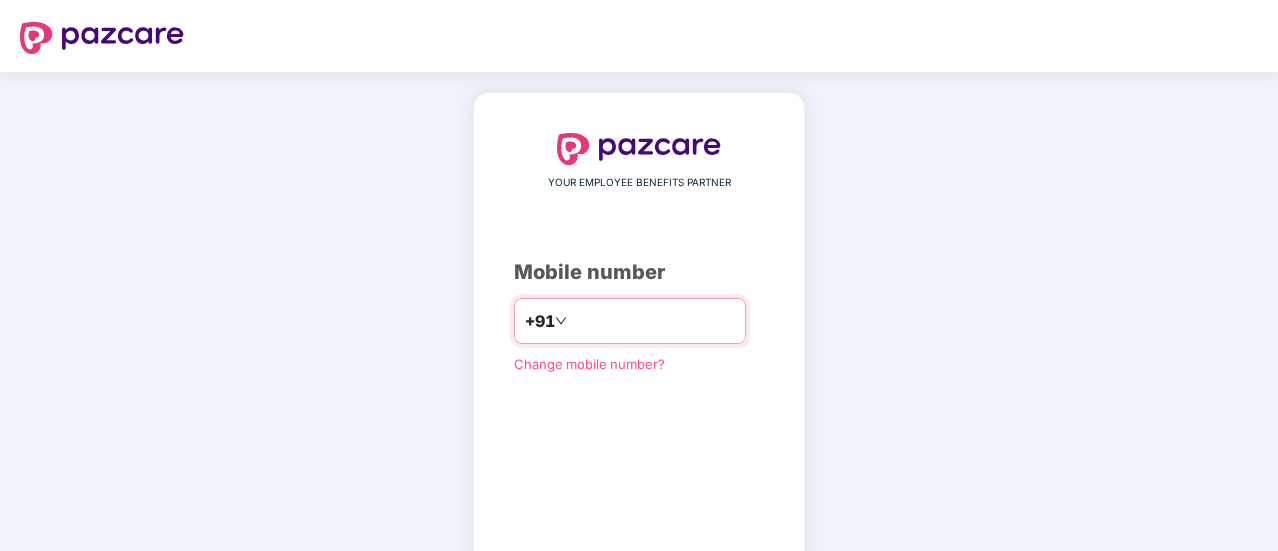 type on "**********" 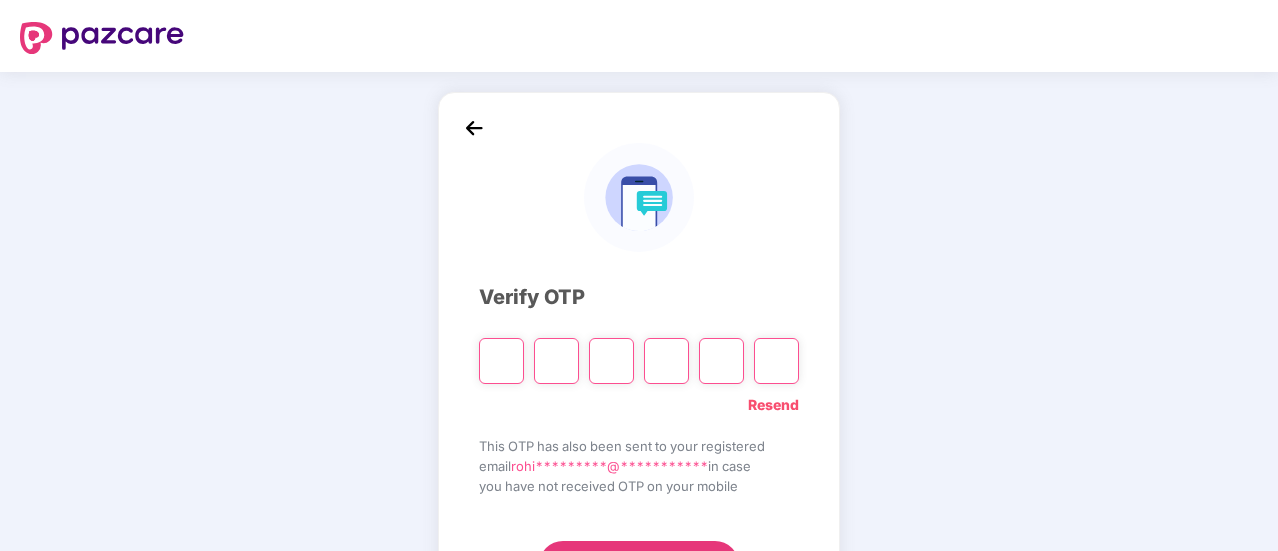 type on "*" 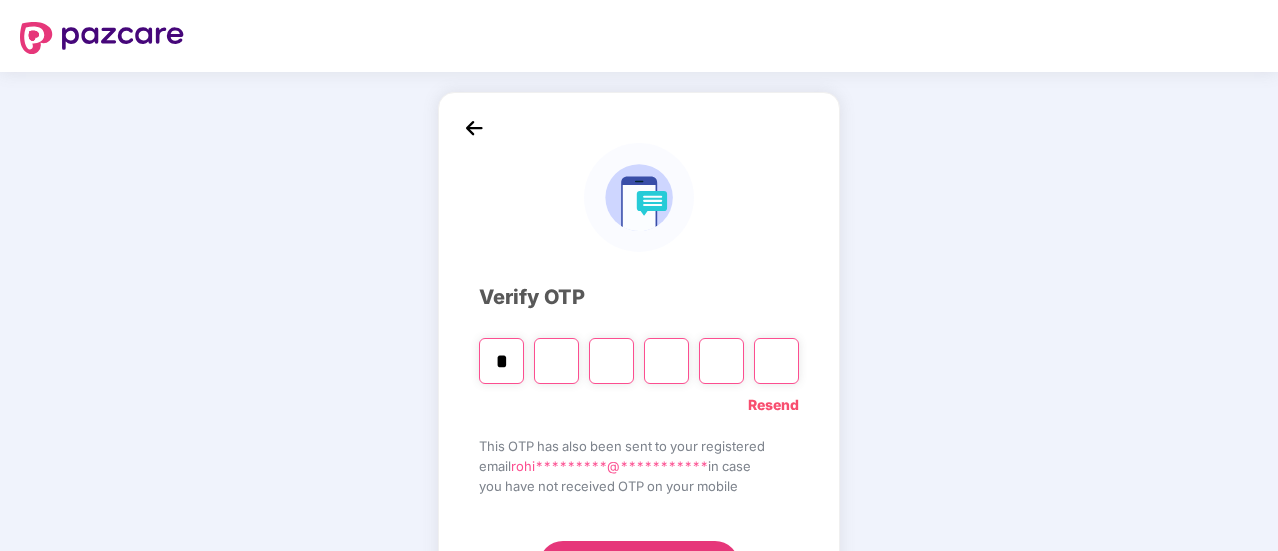 type on "*" 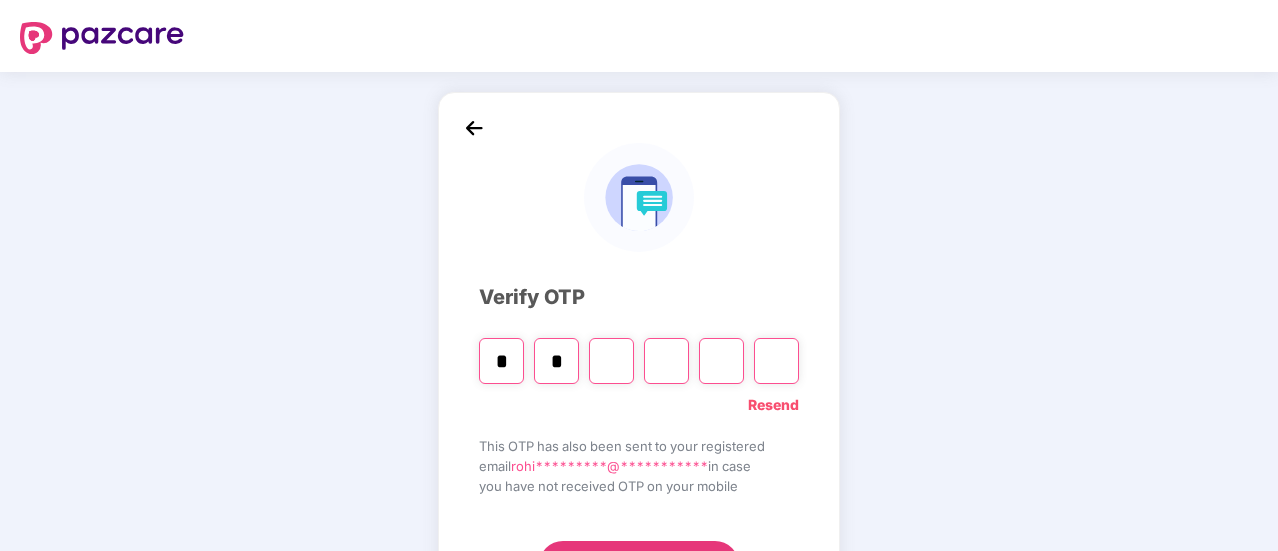 type on "*" 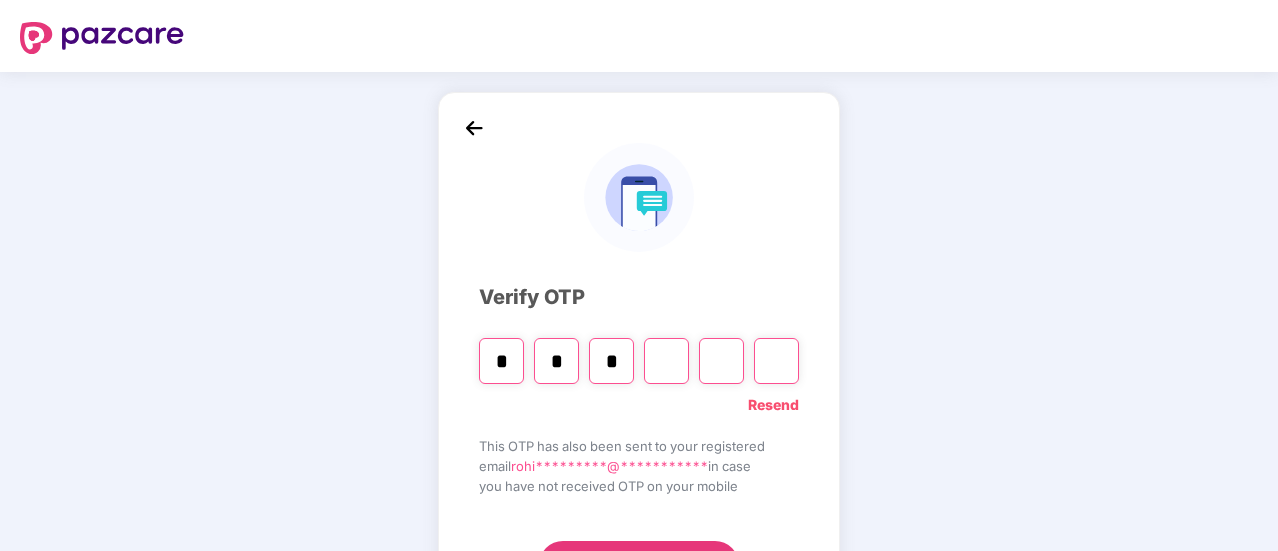 type on "*" 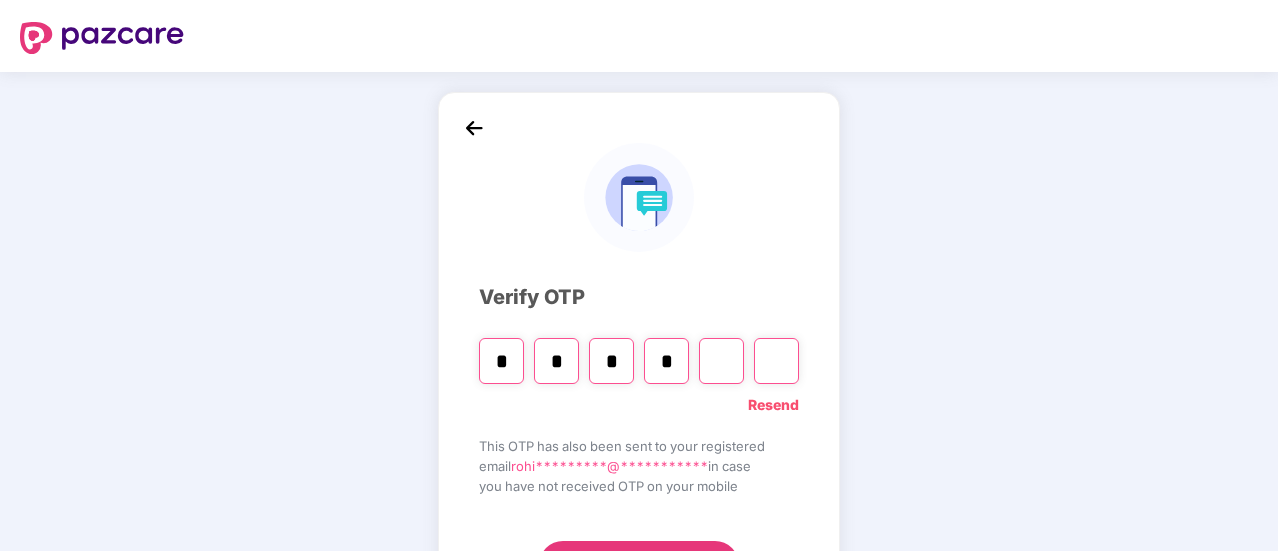 type on "*" 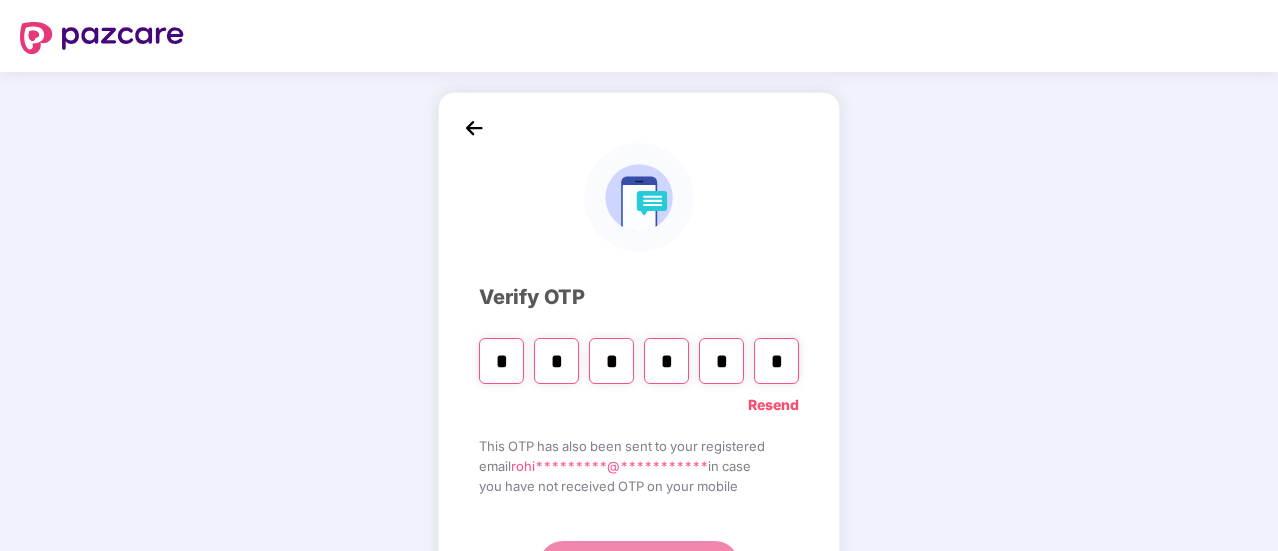type on "*" 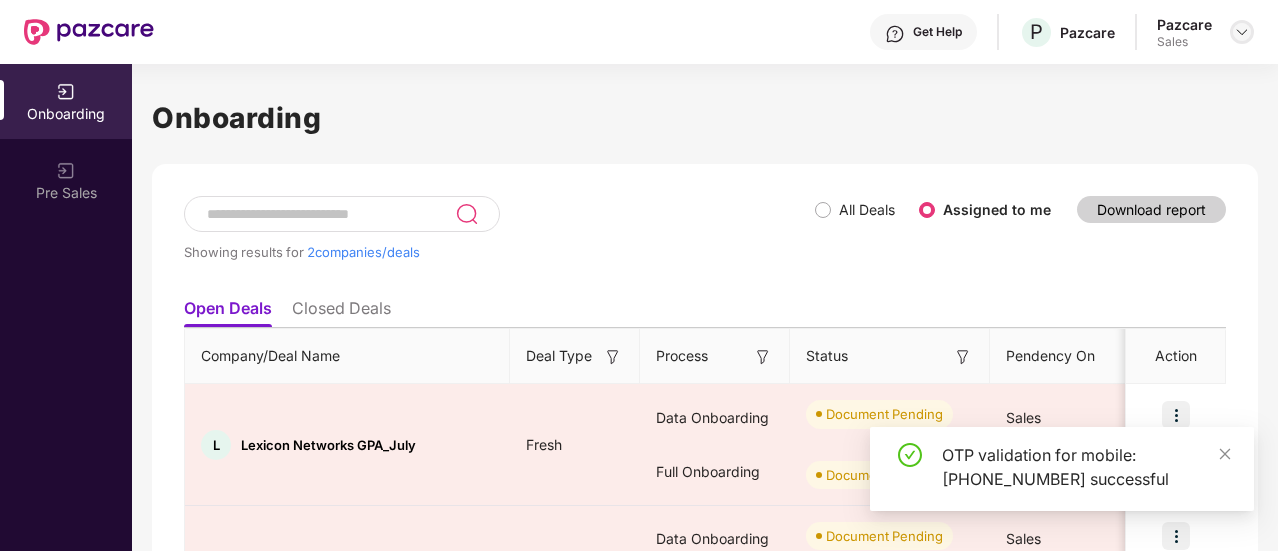 click at bounding box center (1242, 32) 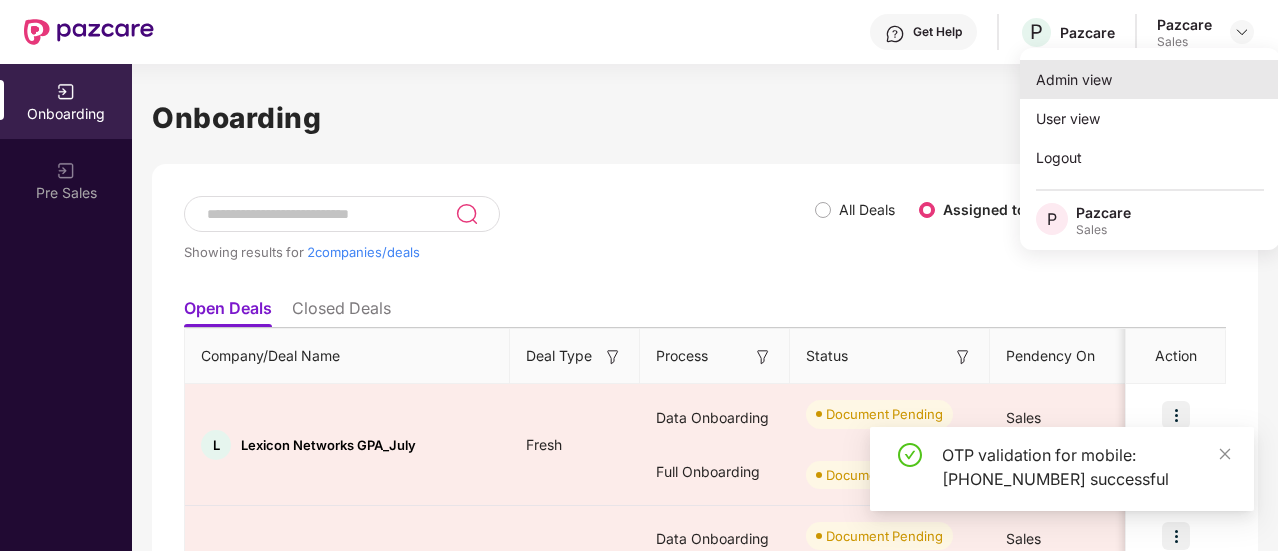 click on "Admin view" at bounding box center [1150, 79] 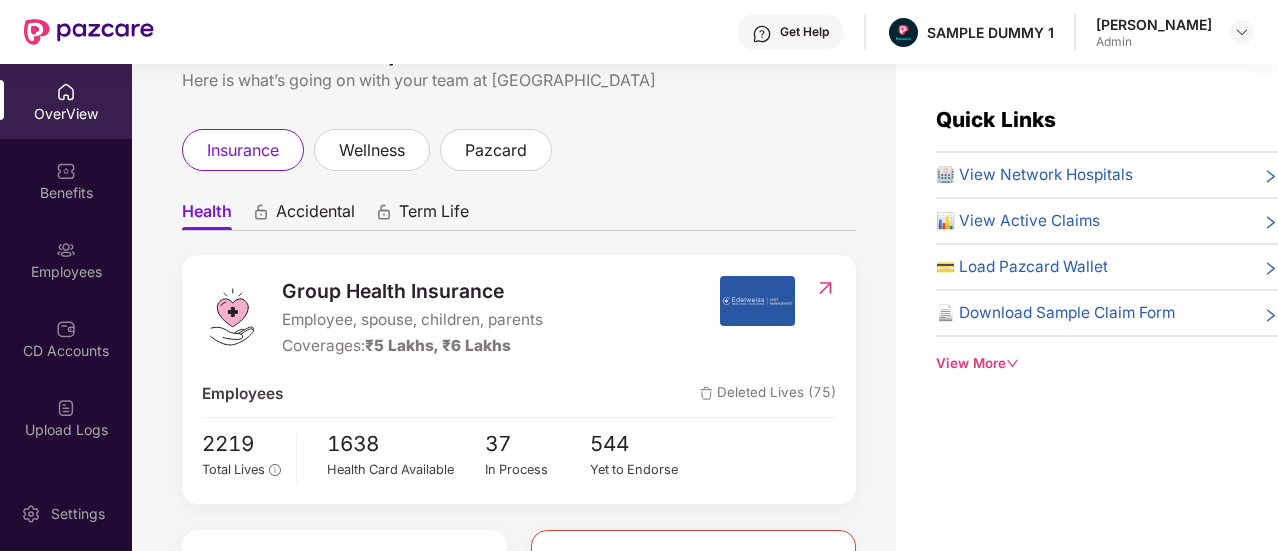 scroll, scrollTop: 70, scrollLeft: 0, axis: vertical 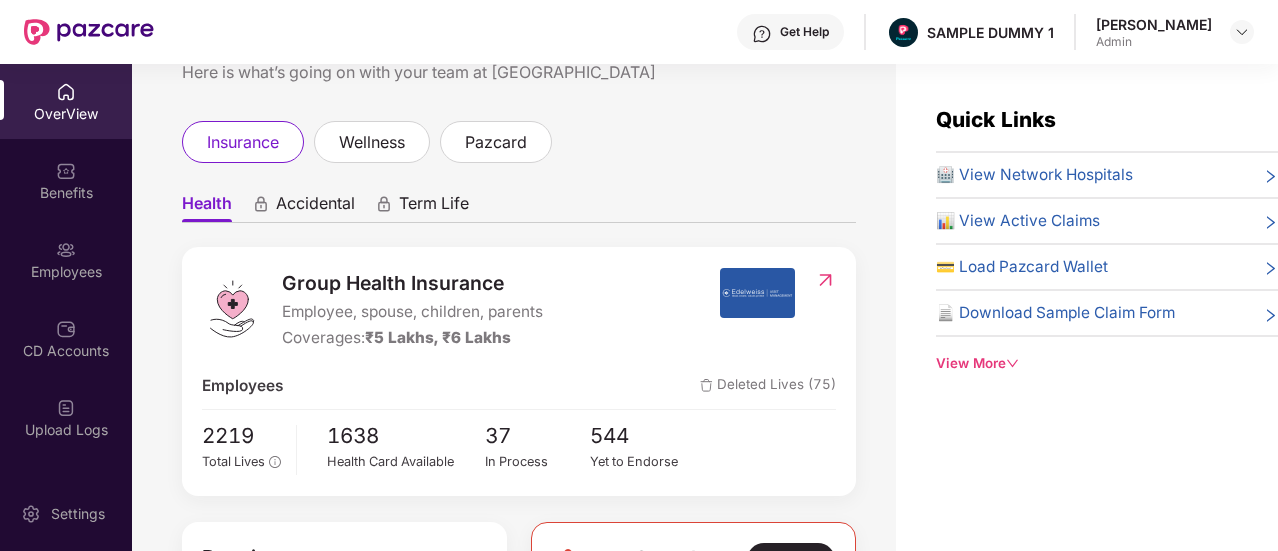 click on "View More" at bounding box center [1107, 363] 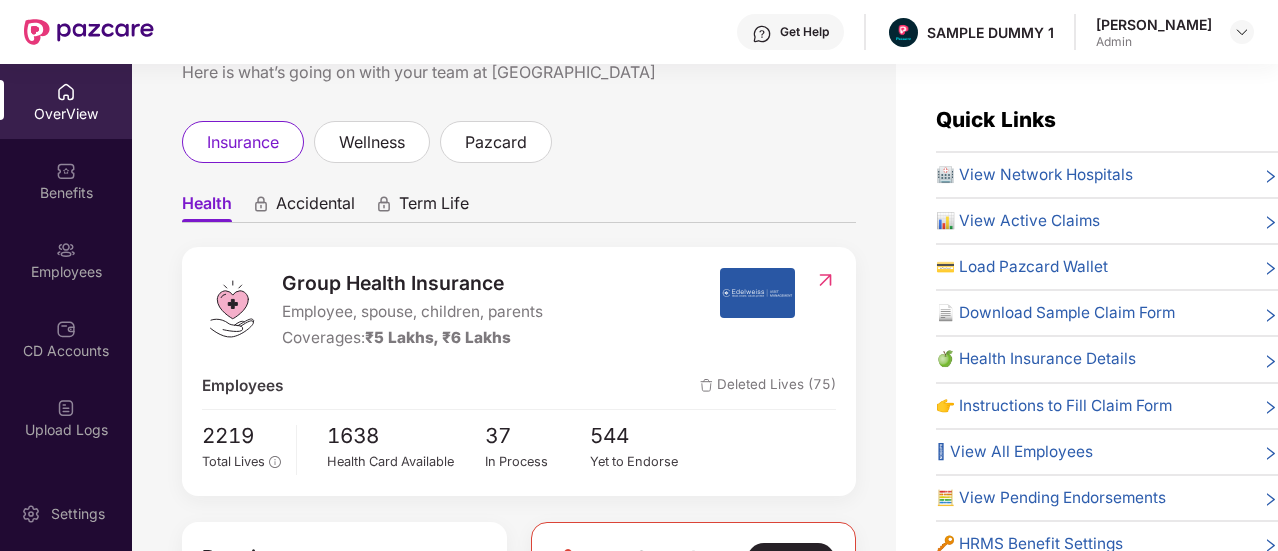 scroll, scrollTop: 74, scrollLeft: 0, axis: vertical 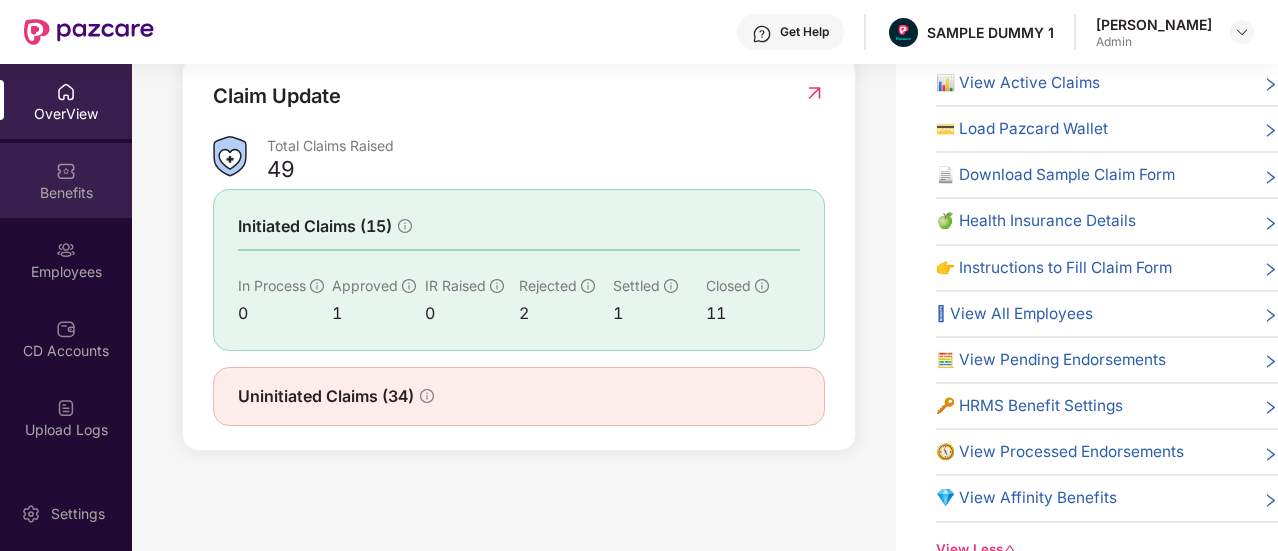 click on "Benefits" at bounding box center [66, 180] 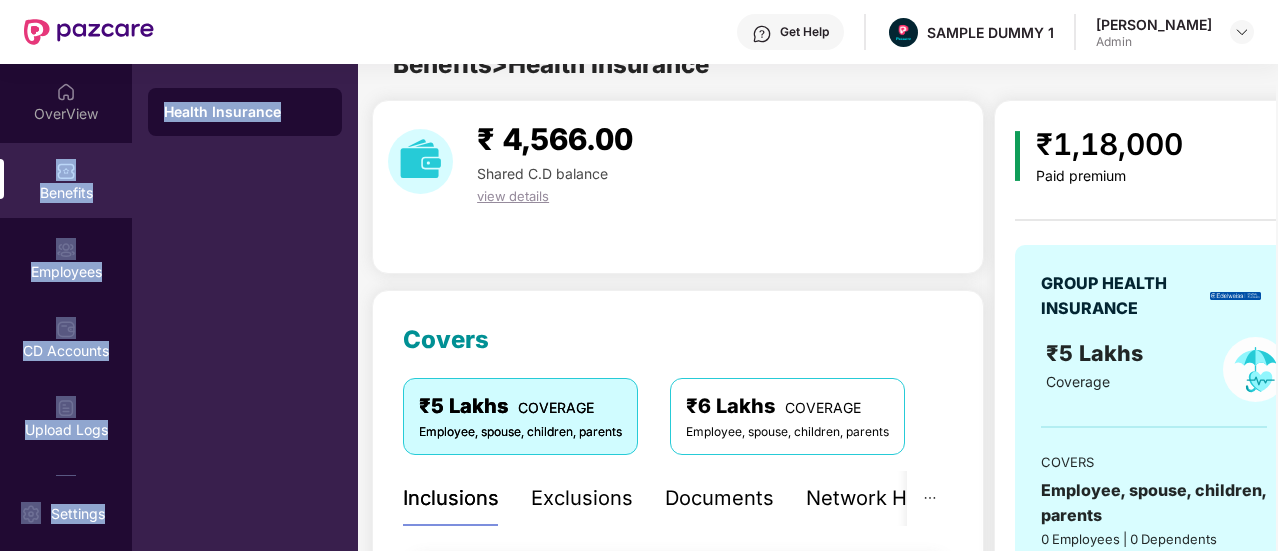 scroll, scrollTop: 64, scrollLeft: 0, axis: vertical 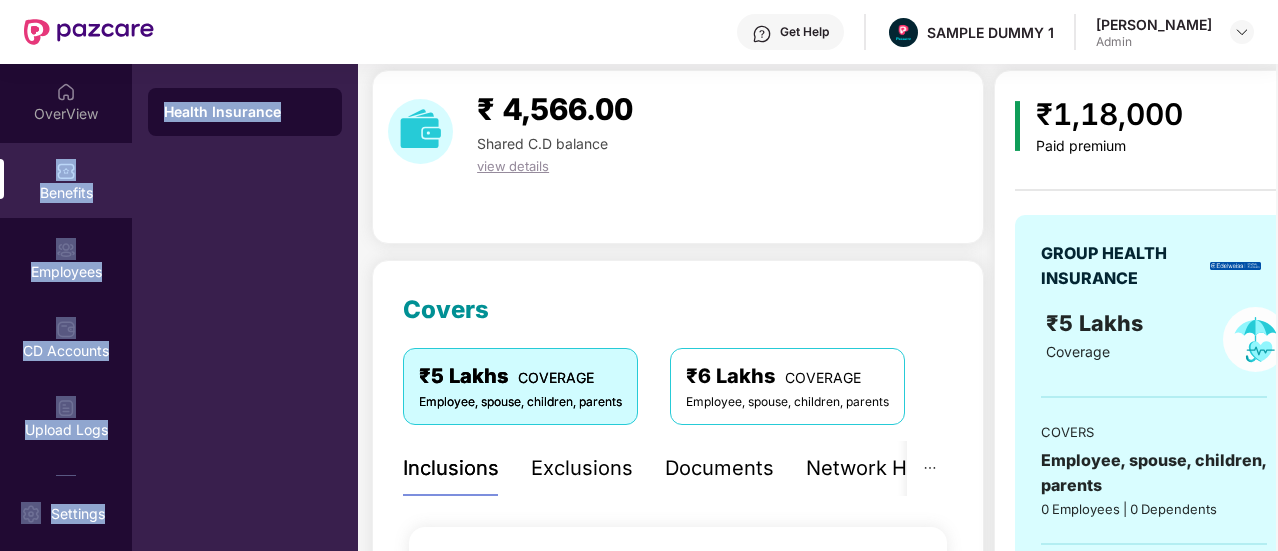 drag, startPoint x: 81, startPoint y: 171, endPoint x: 376, endPoint y: 253, distance: 306.18457 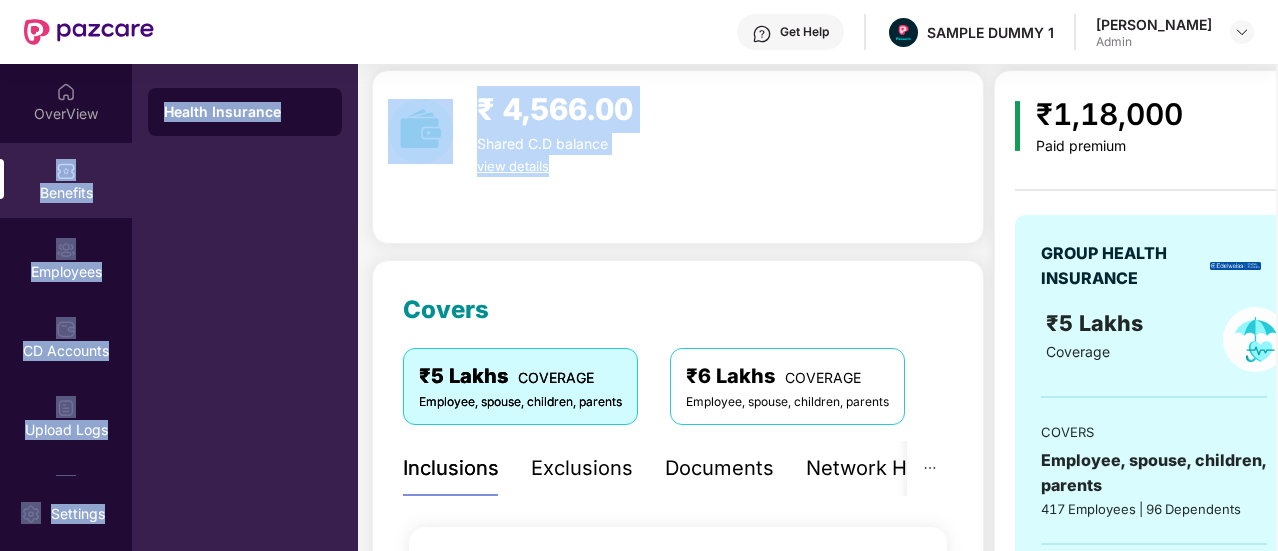 click on "Covers ₹5 Lakhs COVERAGE Employee, spouse, children, parents ₹6 Lakhs COVERAGE Employee, spouse, children, parents Inclusions Exclusions Documents Network Hospitals Sum Insured ₹5,00,000 Maximum amount of money that an individual can claim from the insurance provider in a given year on family [MEDICAL_DATA] basis. Normal Room Rent ₹1,000 Maximum amount of per day room charges for normal room. Subject to proportionate deduction. ICU Room Rent ₹2,000 Maximum amount of per day room charges for ICU. Subject to proportionate deduction. Ambulance ₹2,000 Maximum amount that can be claimed for ground ambulance services. Pre-existing diseases coverage Covered Coverage for diseases that already exists at the time you buy a health insurance policy. Maternity Normal ₹50,000 Coverage for delivery expenses, including expenses related to [MEDICAL_DATA]. Maternity [MEDICAL_DATA] ₹50,000 Coverage for delivery expenses, including expenses related to [MEDICAL_DATA] delivery. Waiting Period Zero days Pre Hospitalization 30 days" at bounding box center (678, 2188) 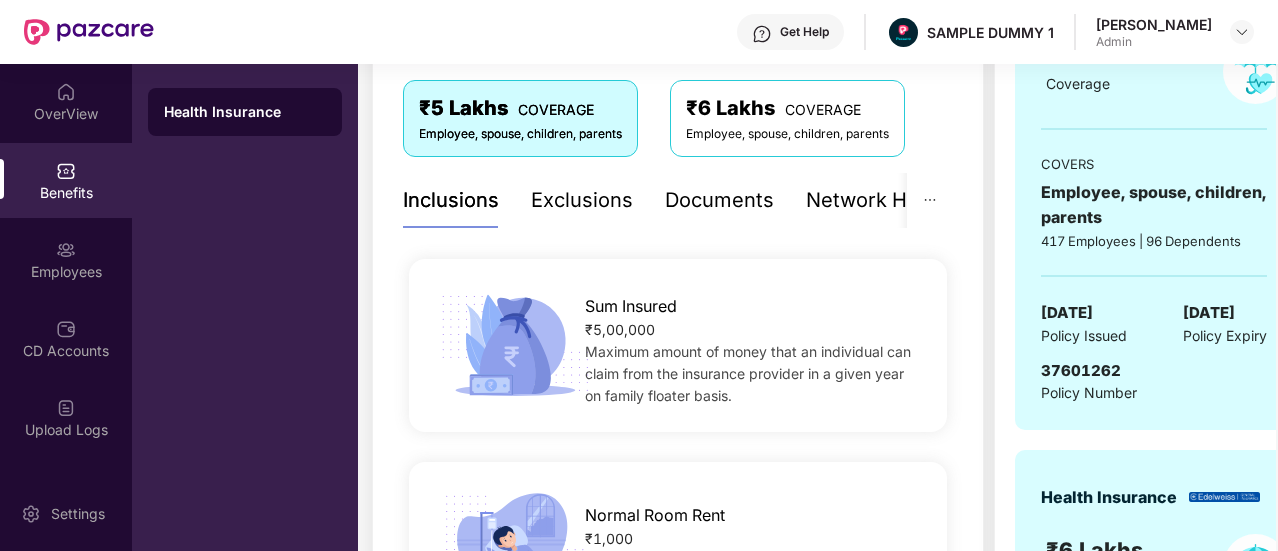 scroll, scrollTop: 328, scrollLeft: 0, axis: vertical 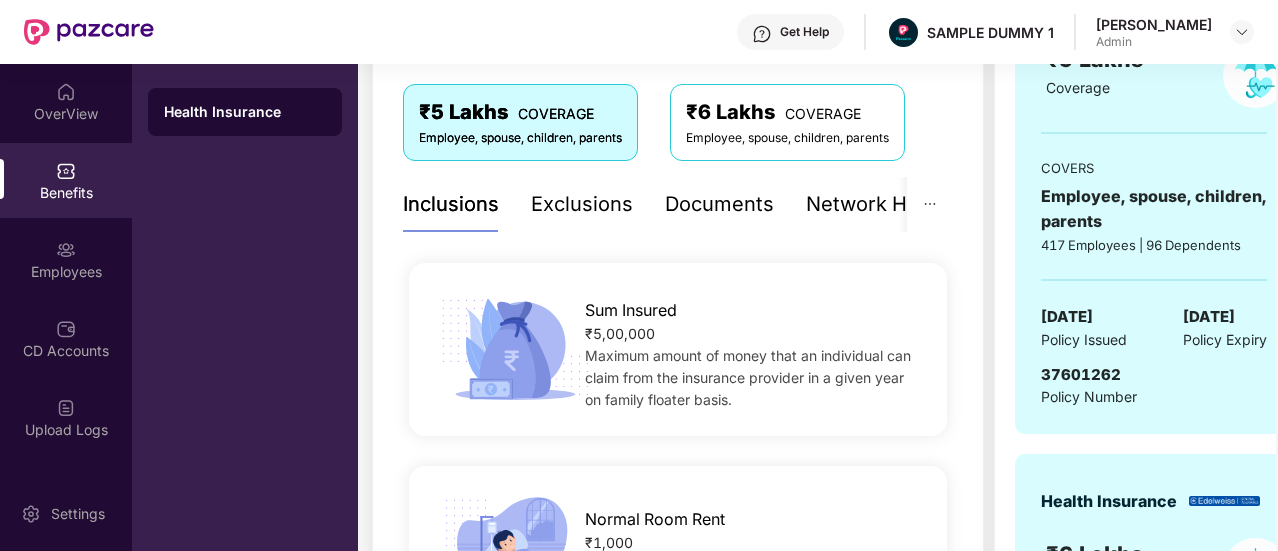 click on "Exclusions" at bounding box center [582, 204] 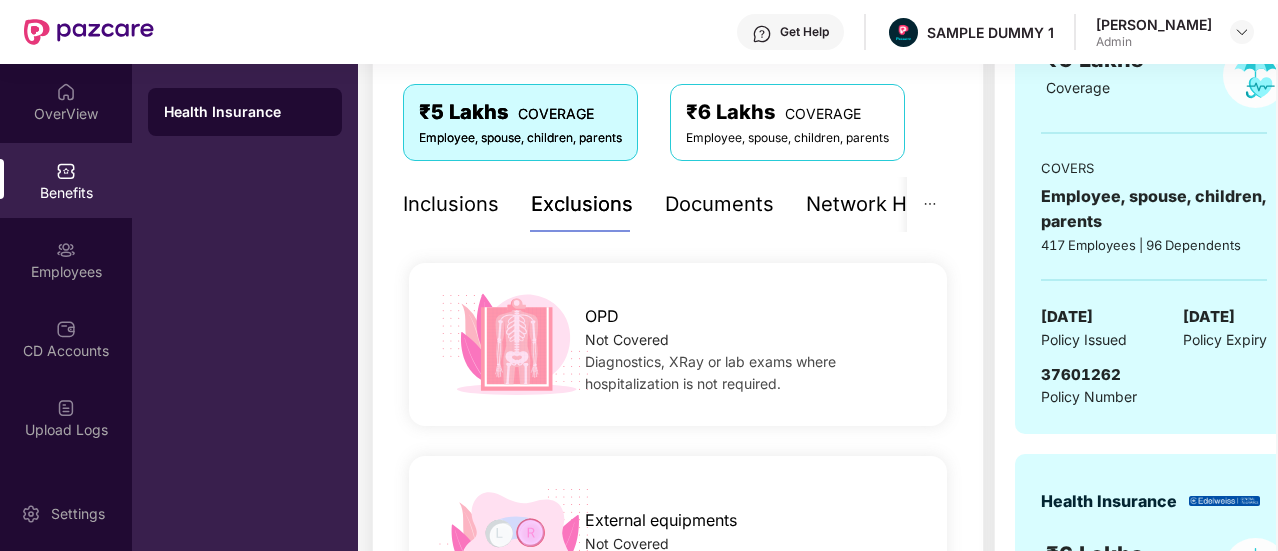 click on "Documents" at bounding box center (719, 204) 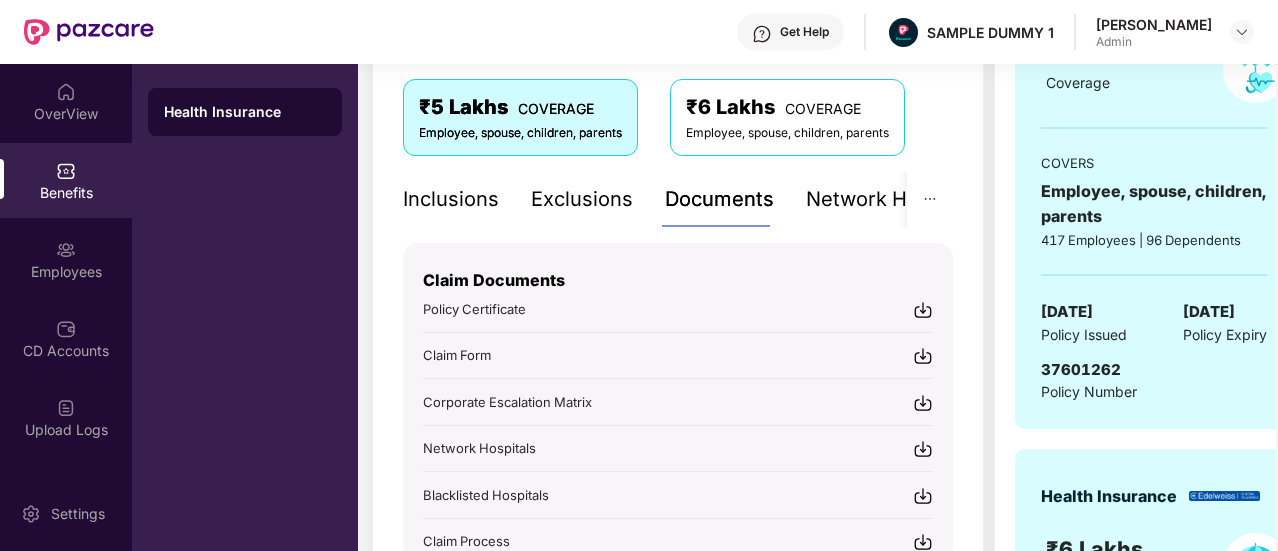 scroll, scrollTop: 332, scrollLeft: 0, axis: vertical 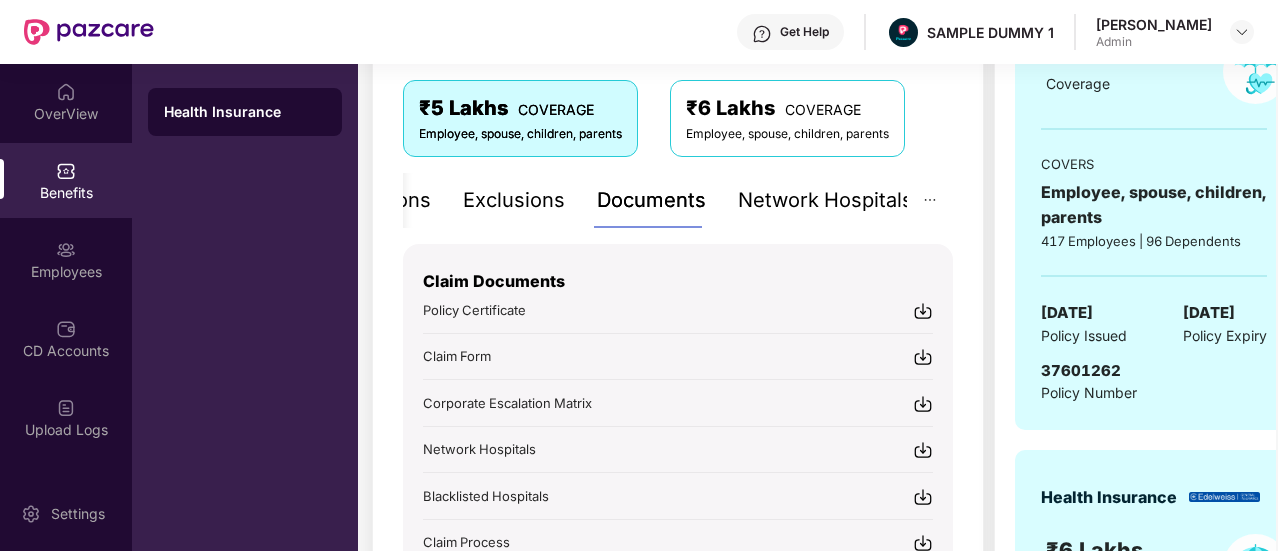 click on "Network Hospitals" at bounding box center [825, 200] 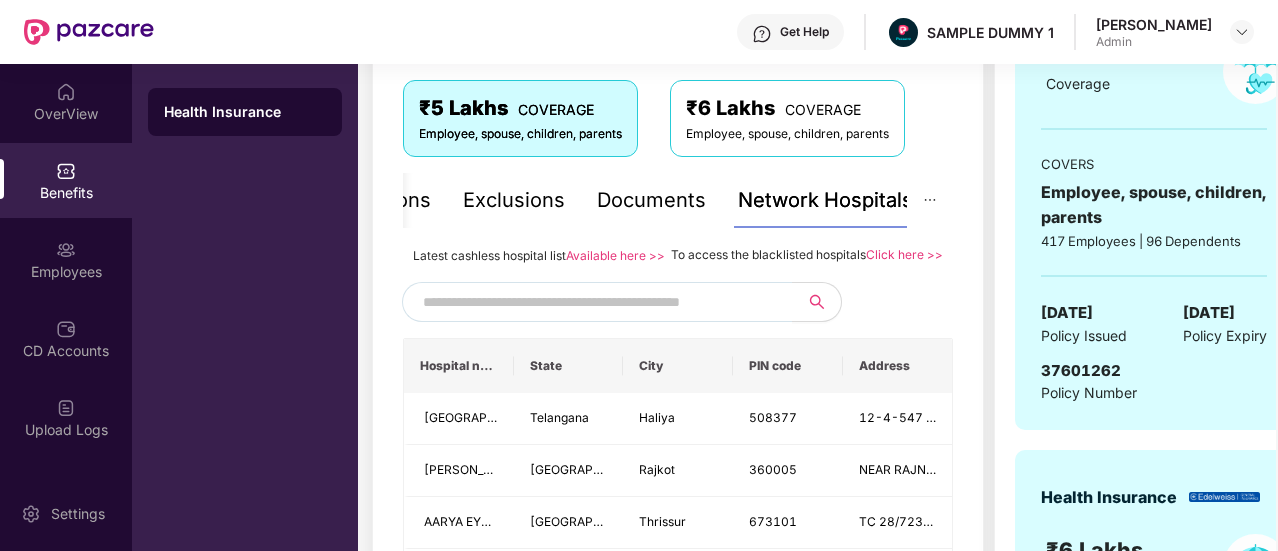 click at bounding box center [594, 302] 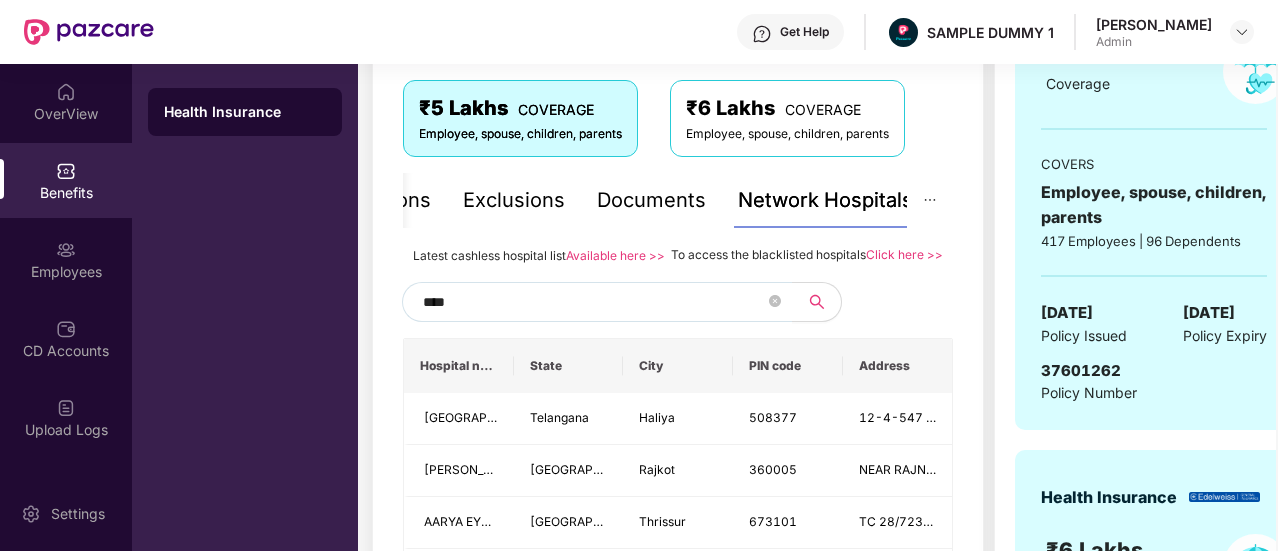 type on "*****" 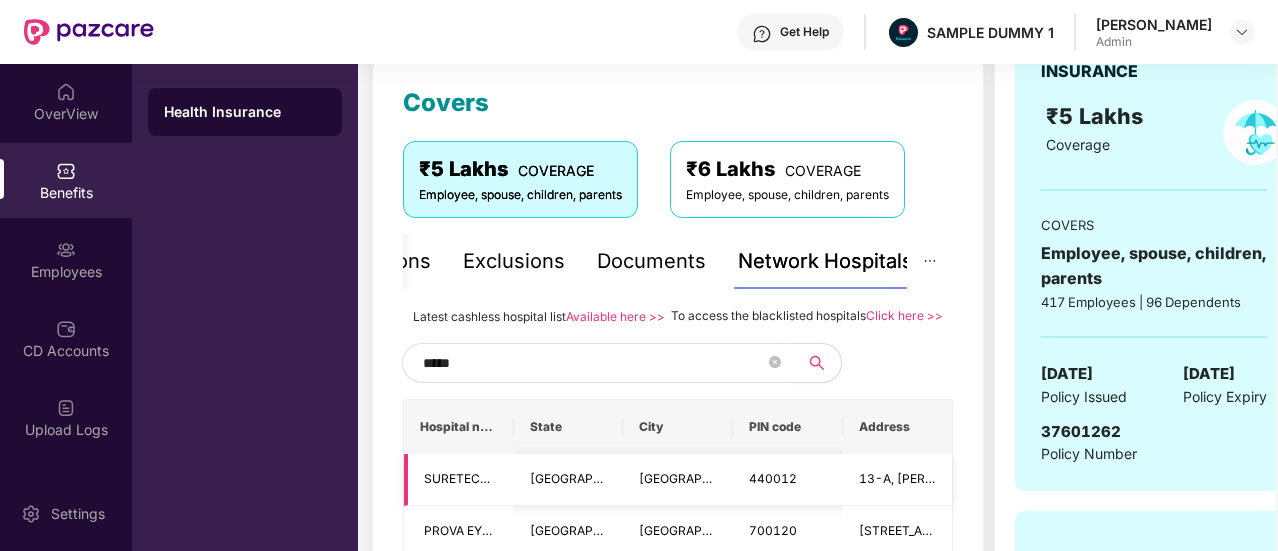 scroll, scrollTop: 266, scrollLeft: 0, axis: vertical 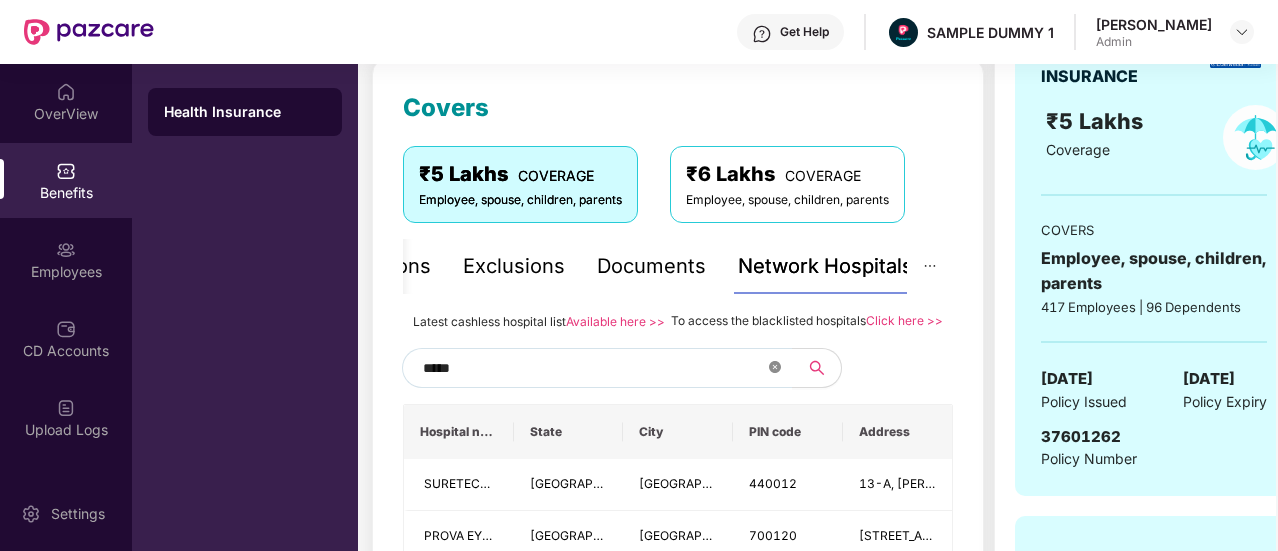 click 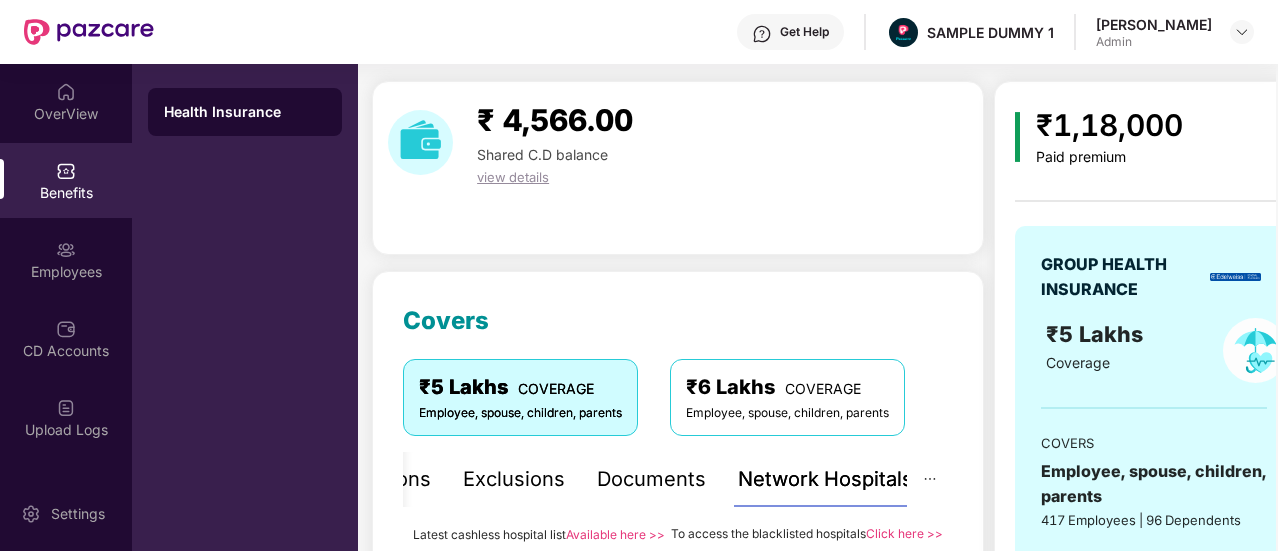 scroll, scrollTop: 52, scrollLeft: 0, axis: vertical 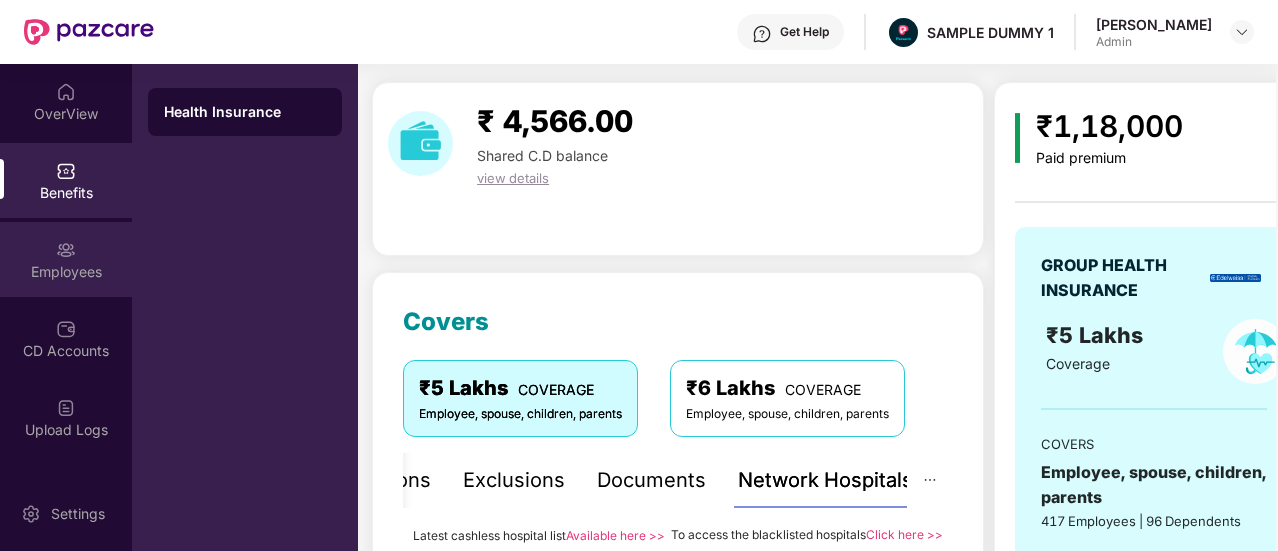 click at bounding box center [66, 250] 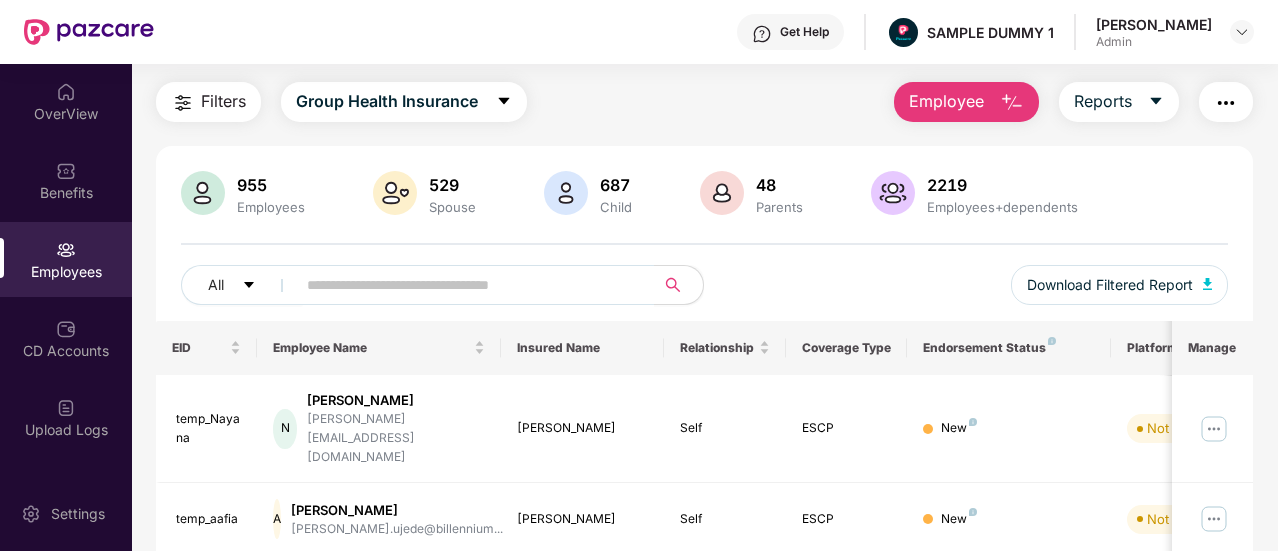 click on "Employee" at bounding box center (946, 101) 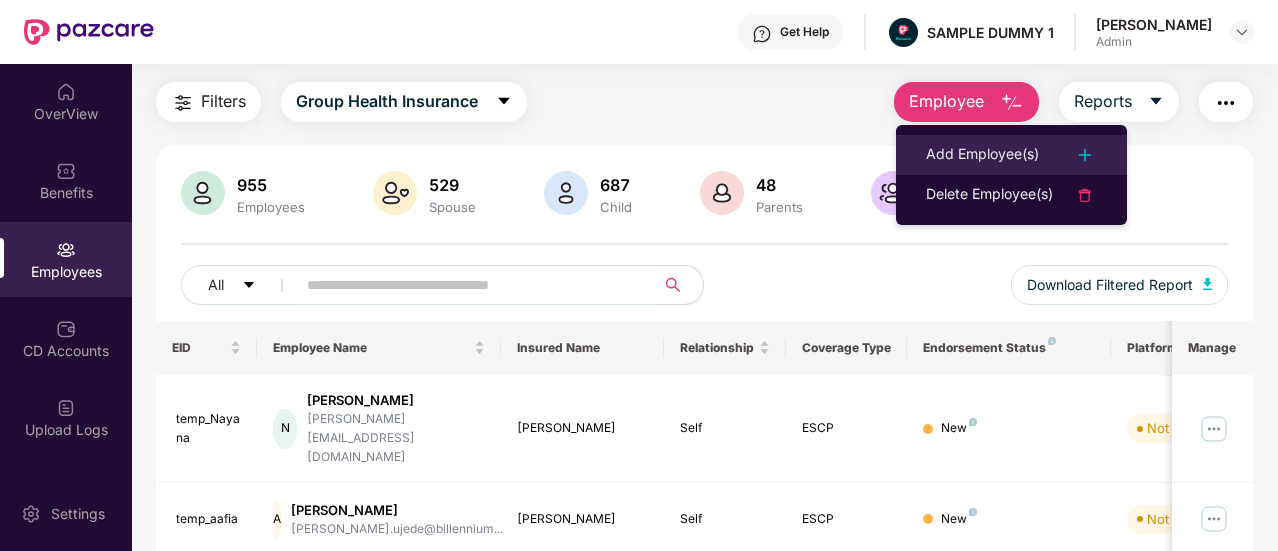 click on "Add Employee(s)" at bounding box center (982, 155) 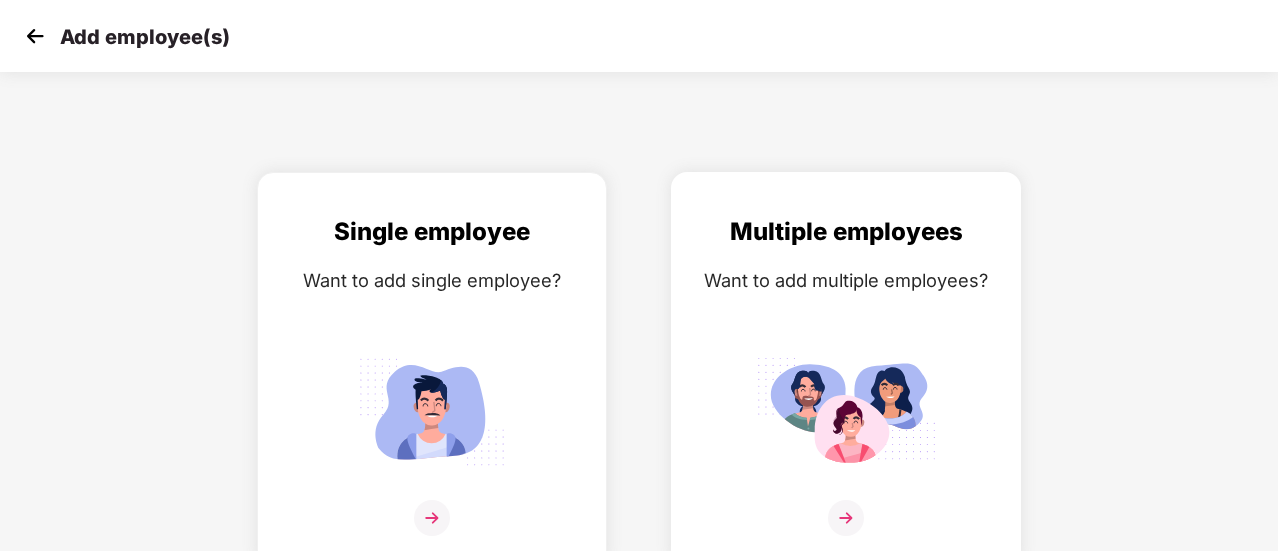 scroll, scrollTop: 14, scrollLeft: 0, axis: vertical 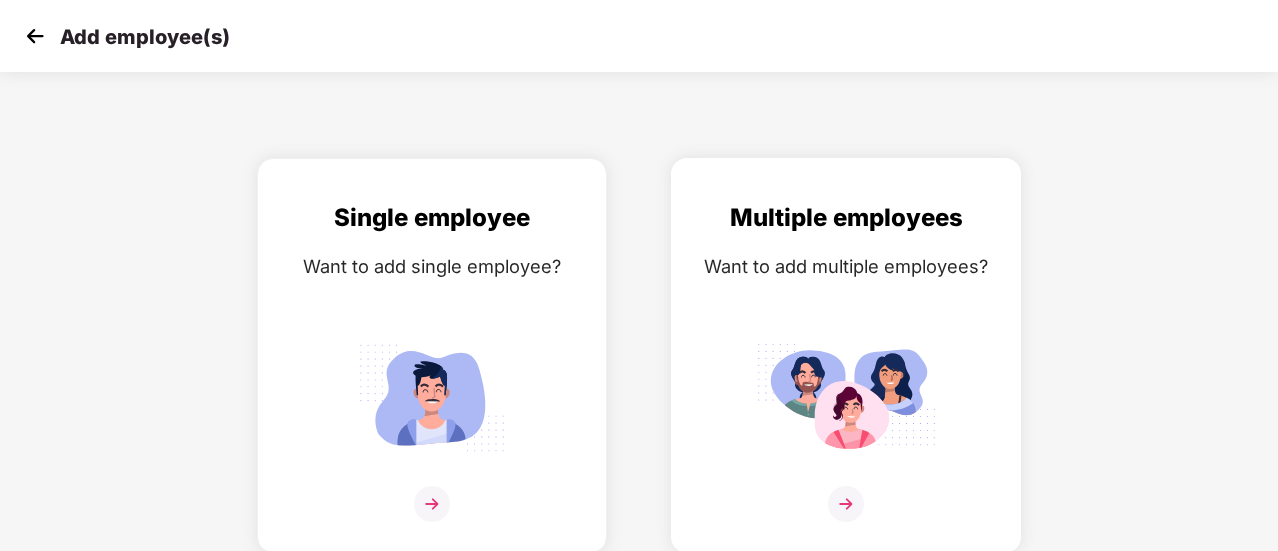 click at bounding box center (846, 397) 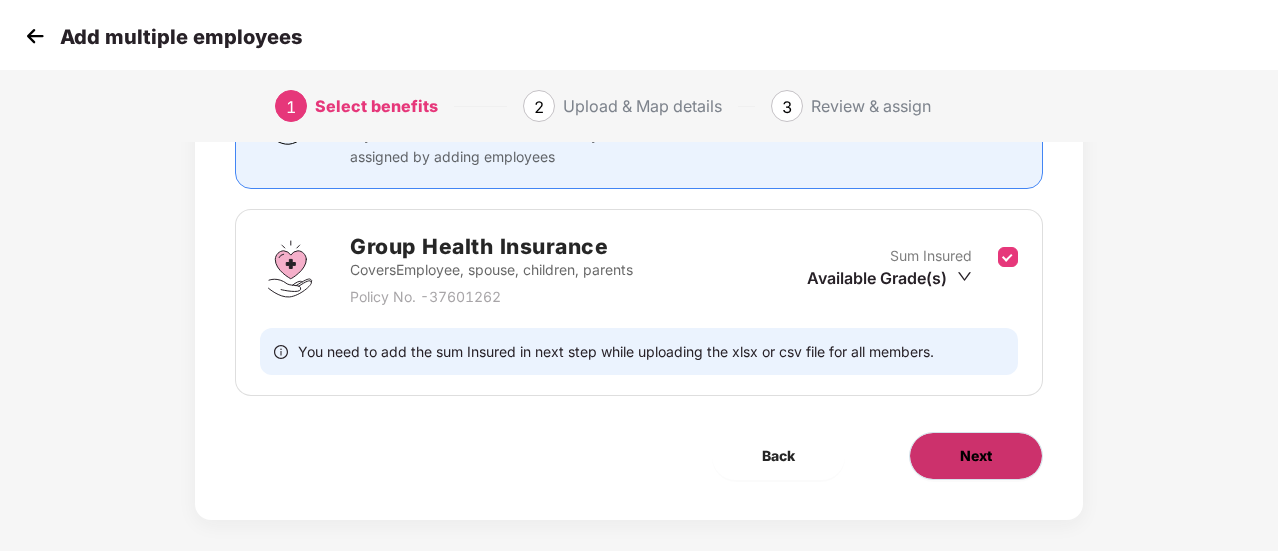 scroll, scrollTop: 240, scrollLeft: 0, axis: vertical 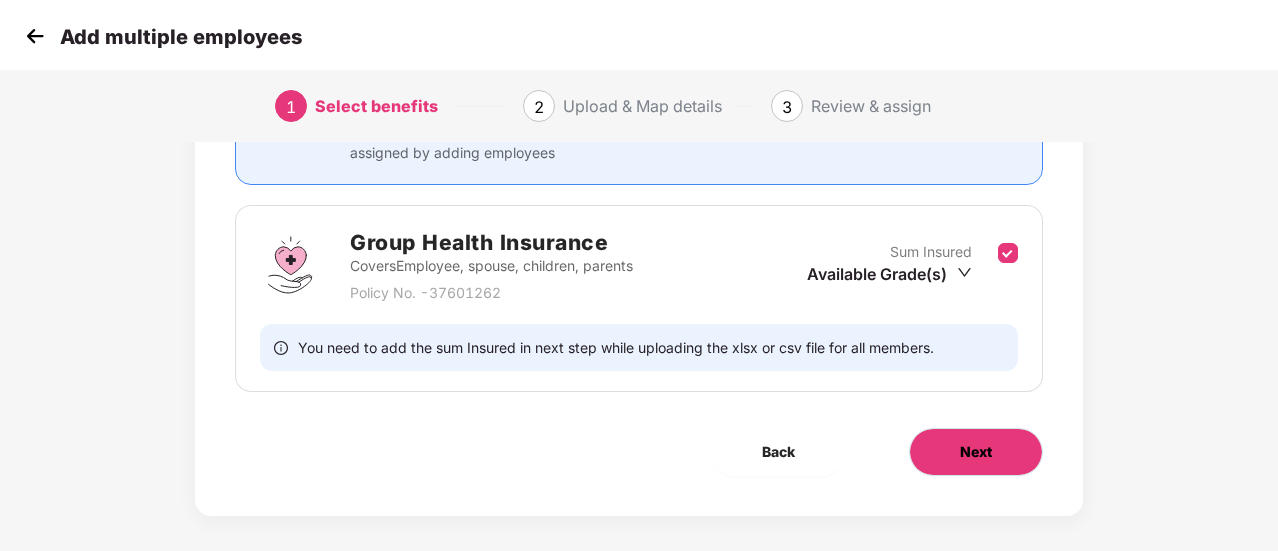 click on "Next" at bounding box center [976, 452] 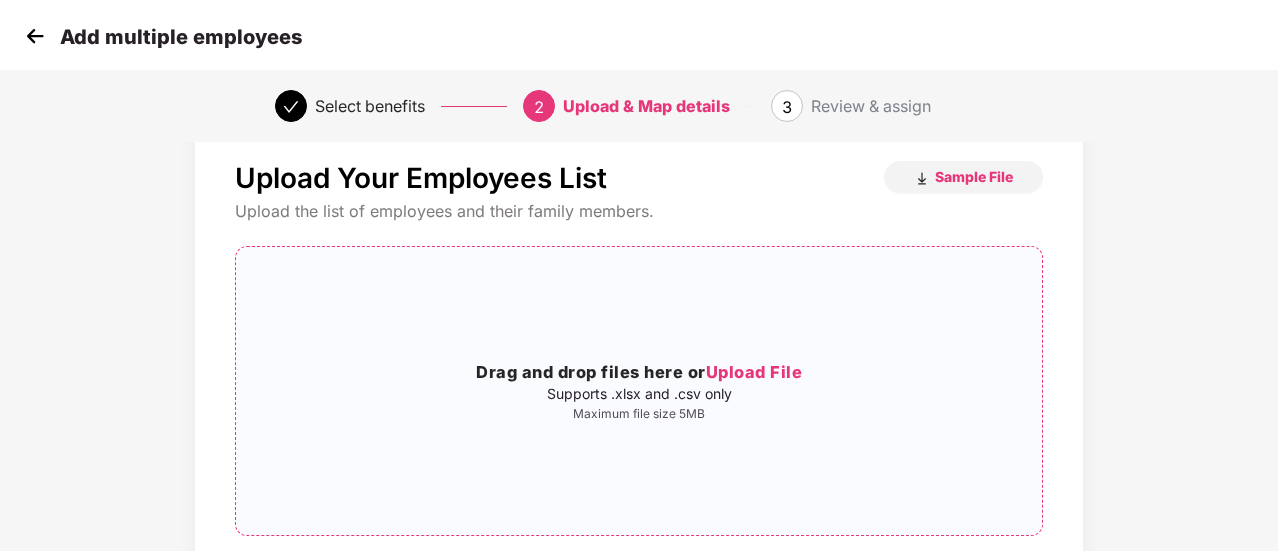 scroll, scrollTop: 252, scrollLeft: 0, axis: vertical 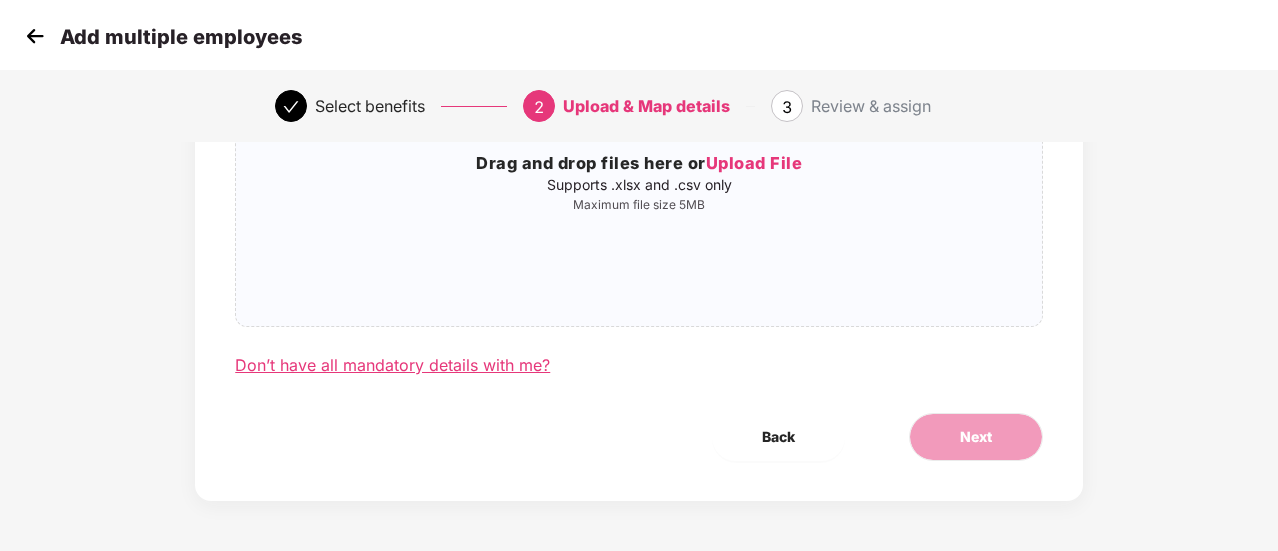 click on "Don’t have all mandatory details with me?" at bounding box center [392, 365] 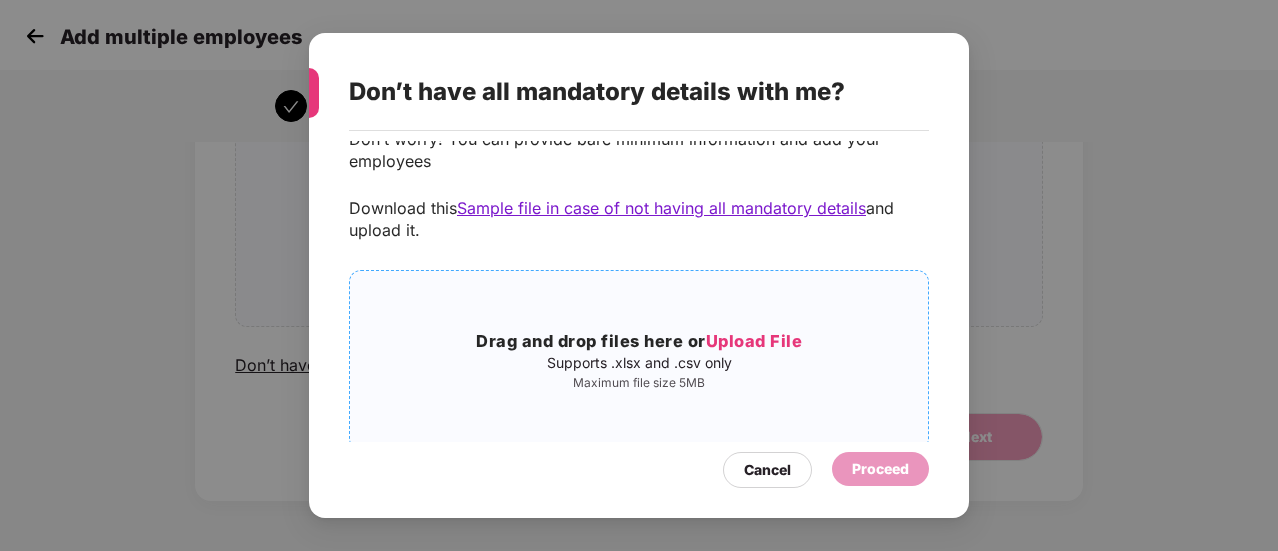 scroll, scrollTop: 80, scrollLeft: 0, axis: vertical 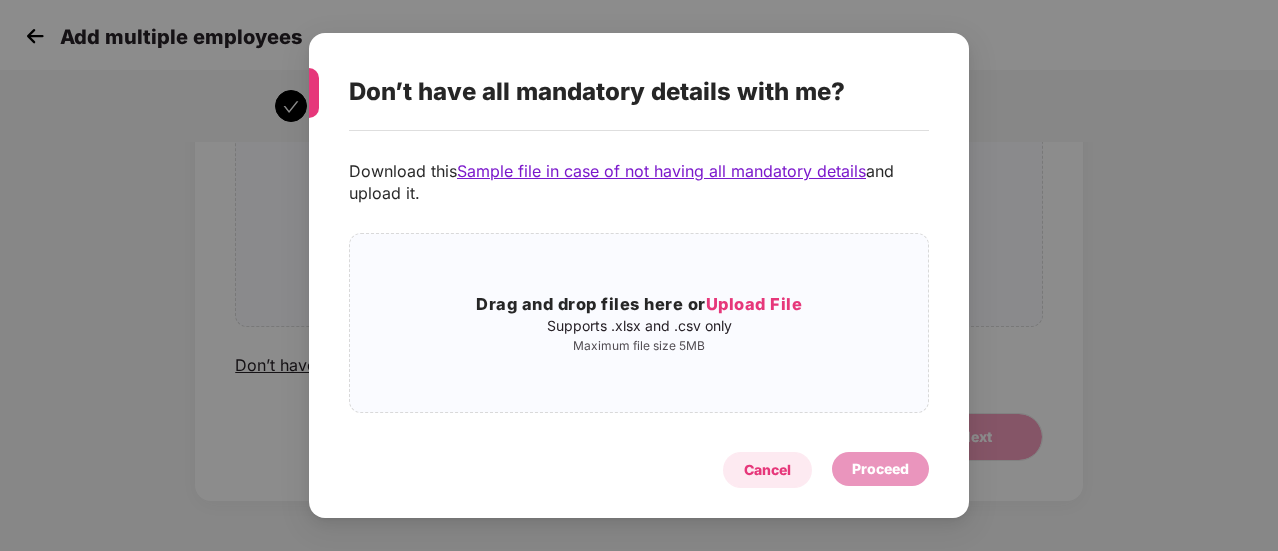 click on "Cancel" at bounding box center (767, 470) 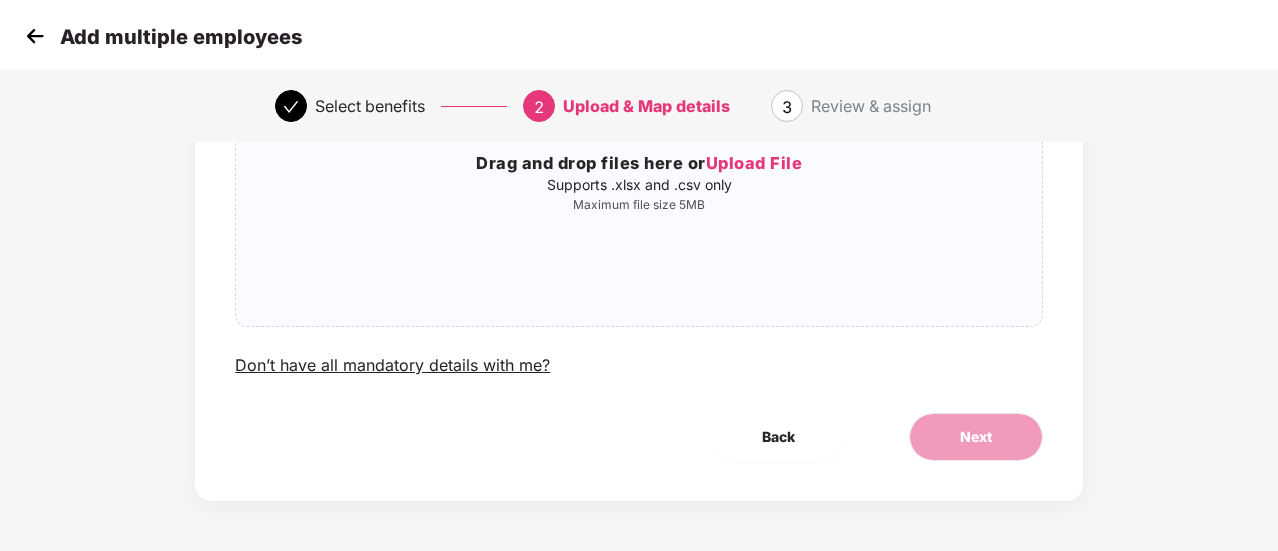 click at bounding box center (35, 36) 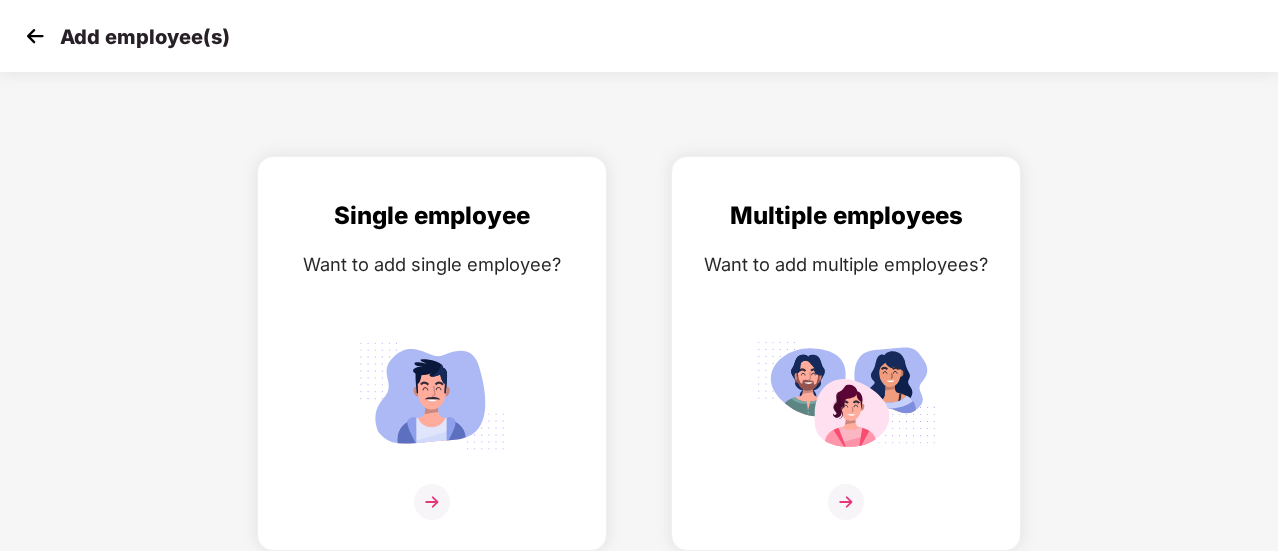 scroll, scrollTop: 0, scrollLeft: 0, axis: both 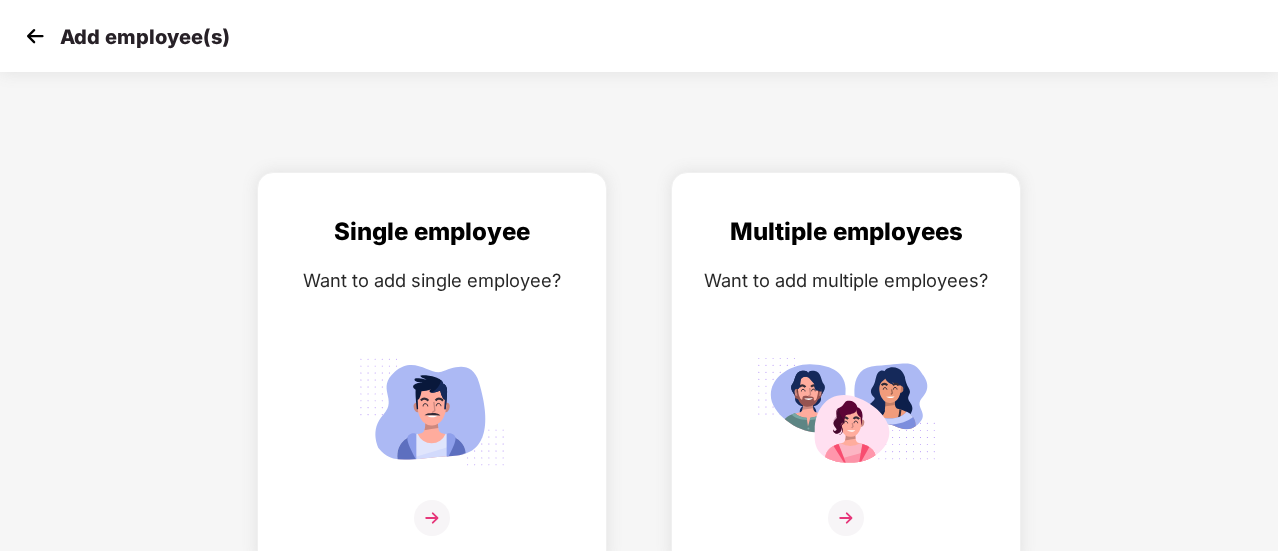 click at bounding box center [35, 36] 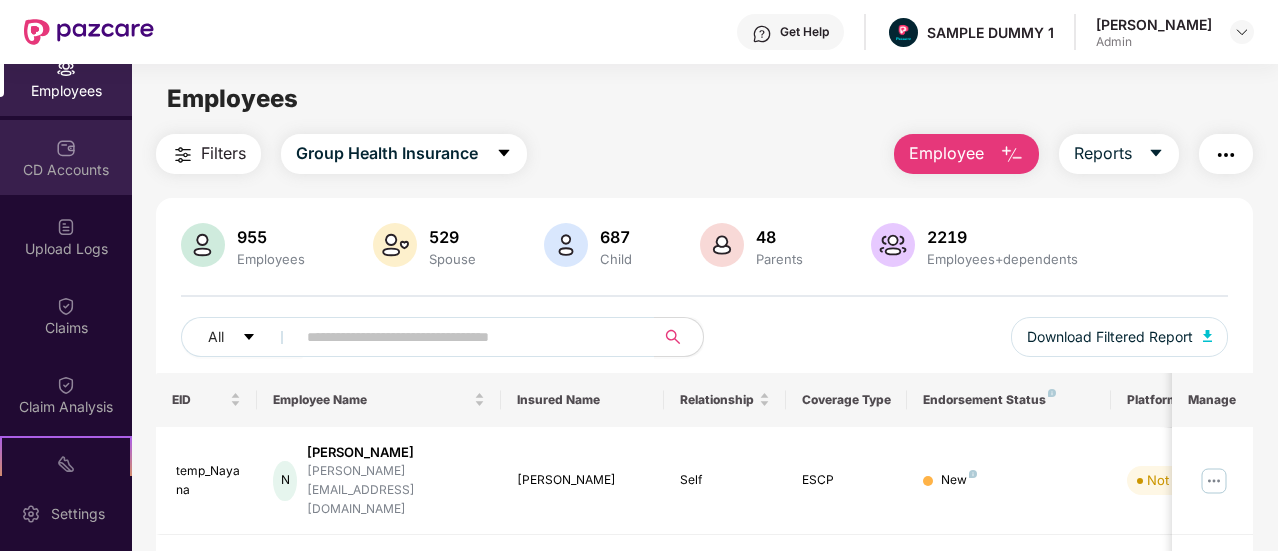 scroll, scrollTop: 182, scrollLeft: 0, axis: vertical 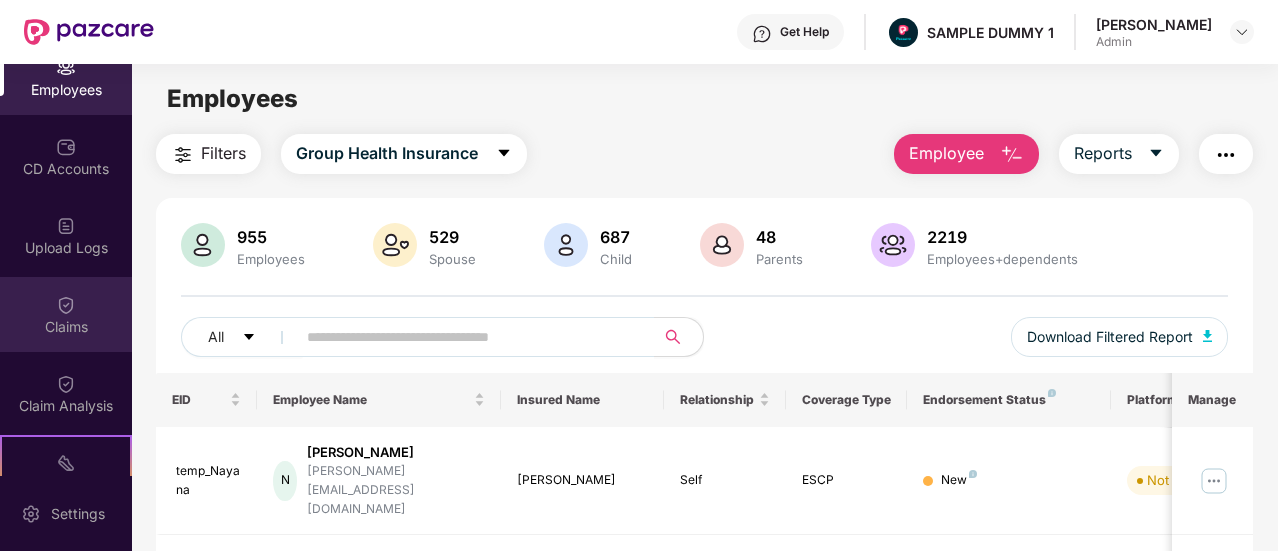 click at bounding box center [66, 305] 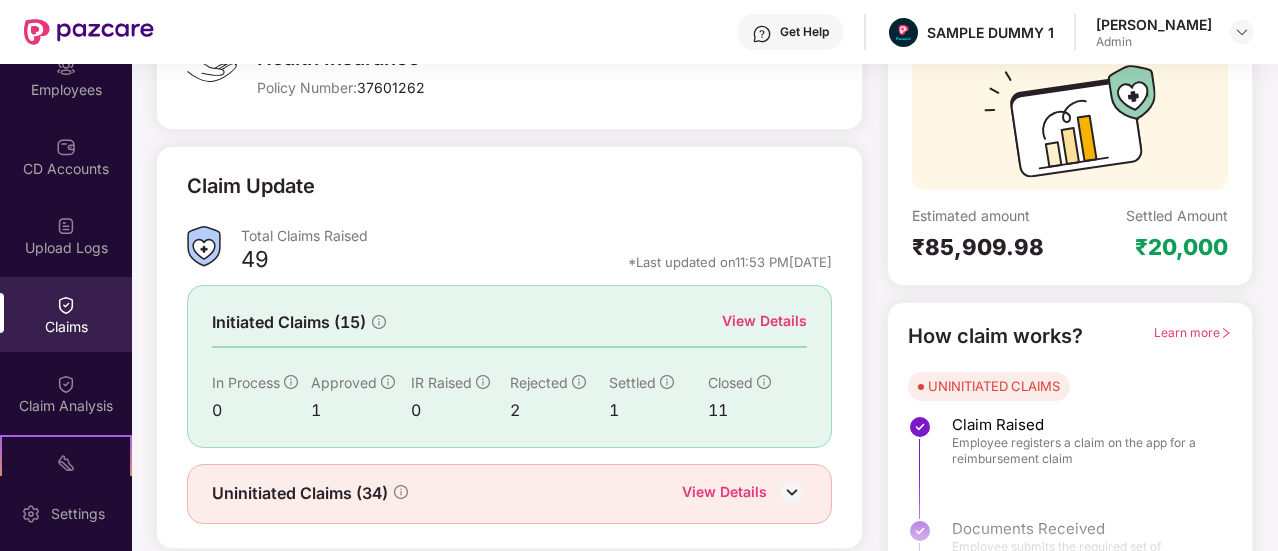 scroll, scrollTop: 230, scrollLeft: 0, axis: vertical 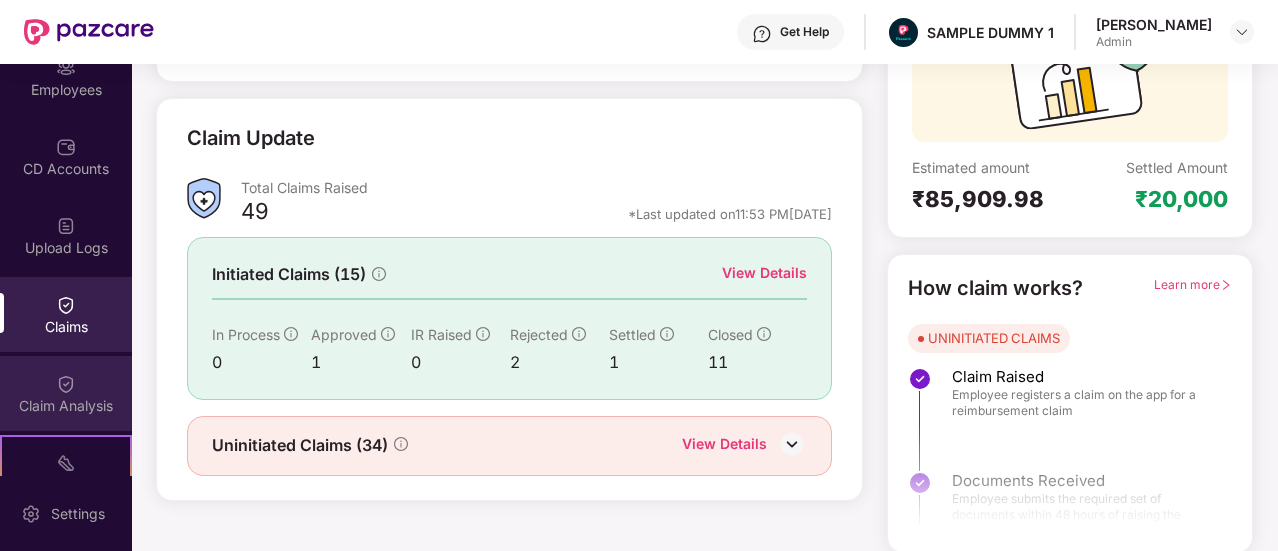 click on "Claim Analysis" at bounding box center [66, 393] 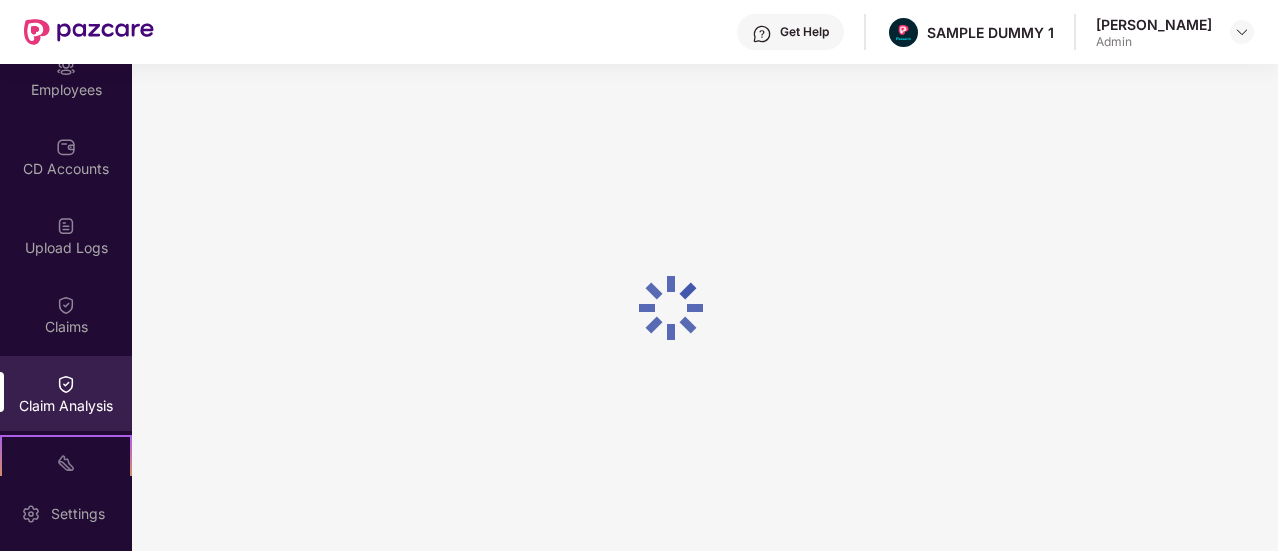 scroll, scrollTop: 0, scrollLeft: 0, axis: both 